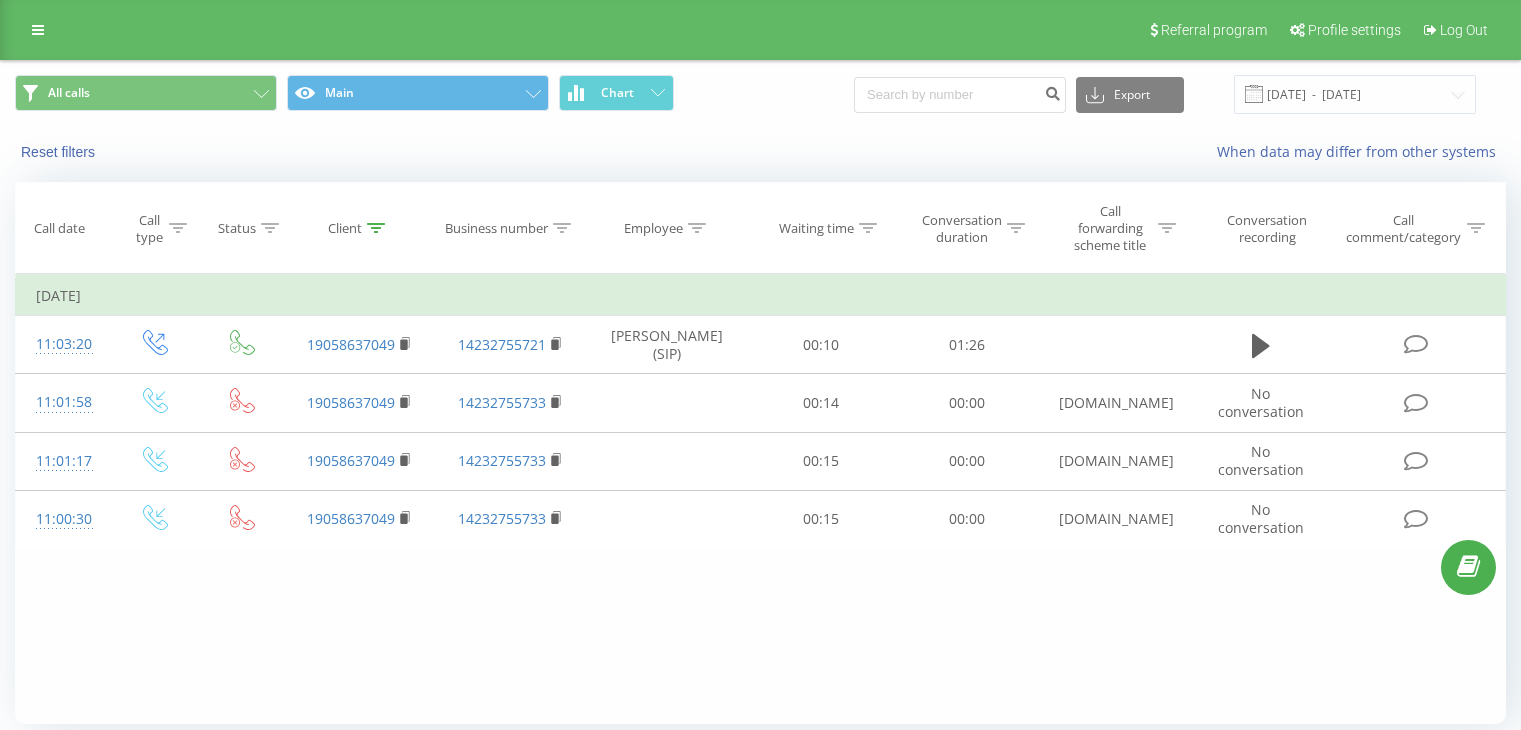 scroll, scrollTop: 68, scrollLeft: 0, axis: vertical 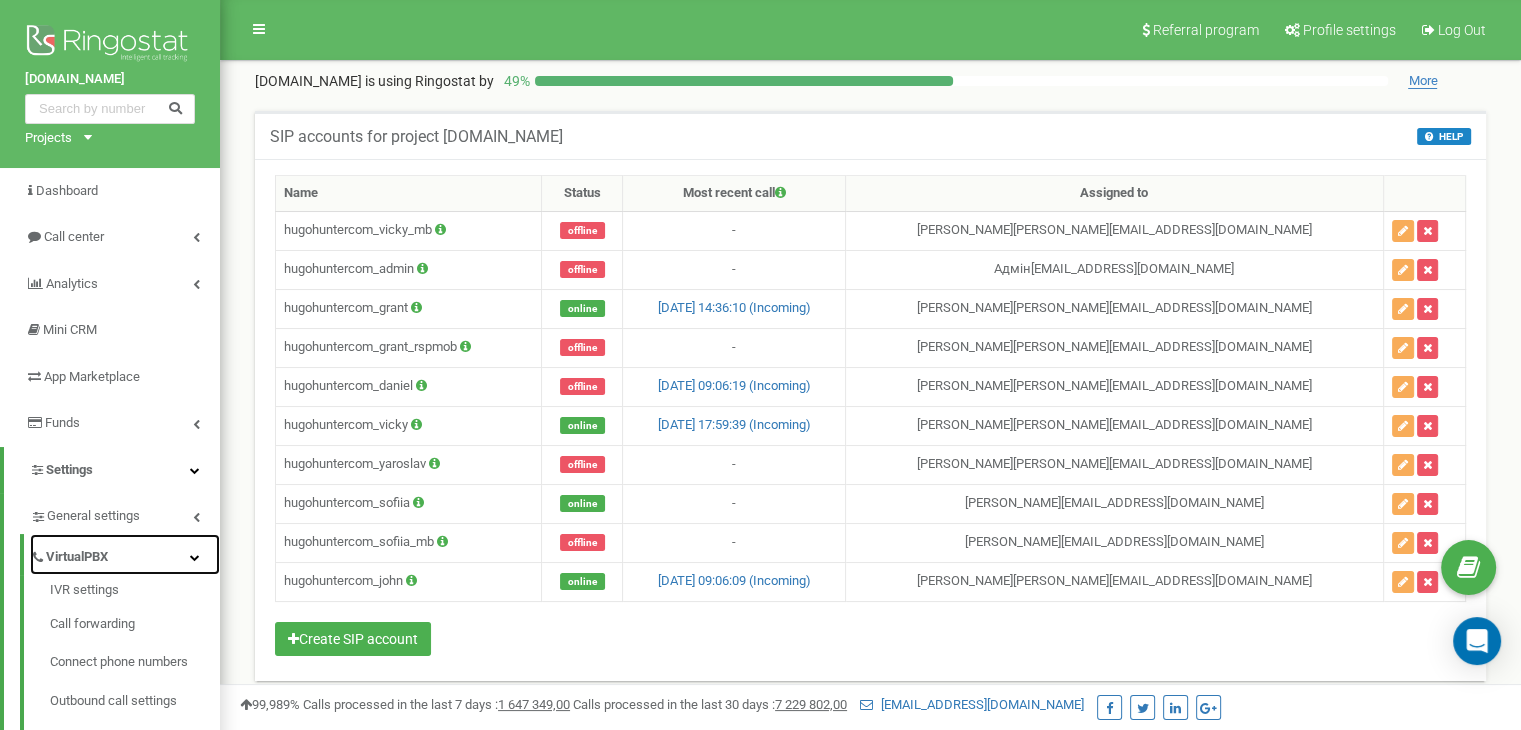 click on "VirtualPBX" at bounding box center (125, 554) 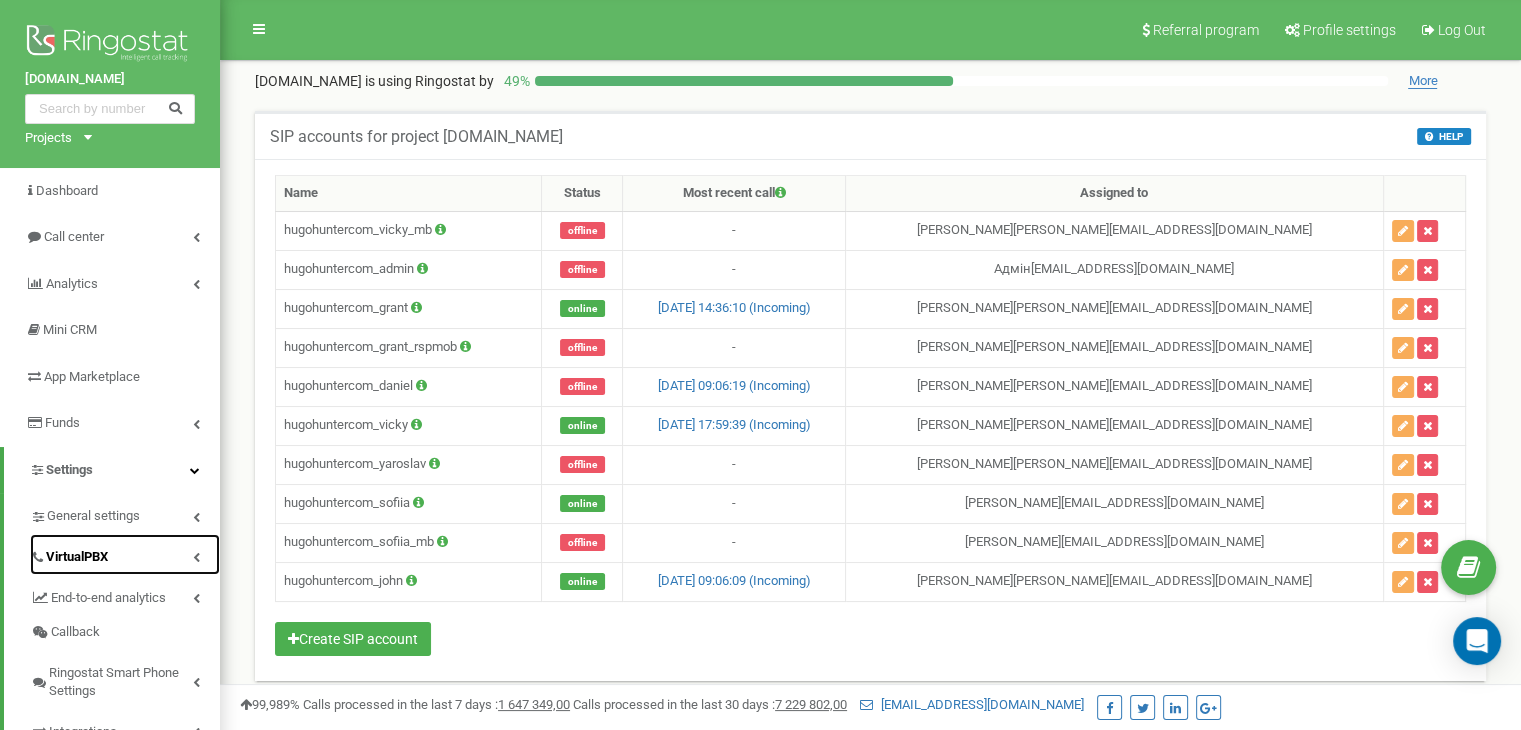click on "VirtualPBX" at bounding box center [125, 554] 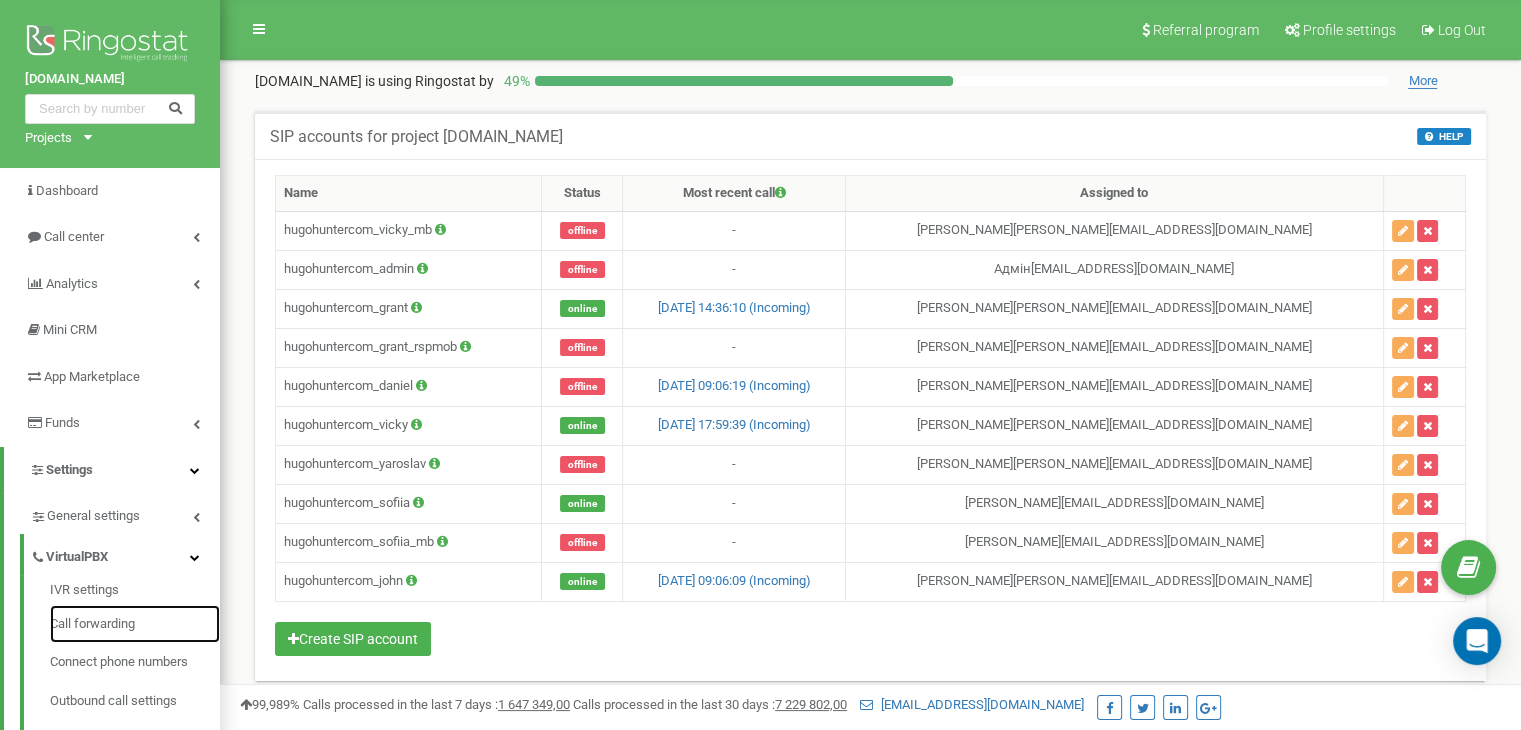 click on "Call forwarding" at bounding box center [135, 624] 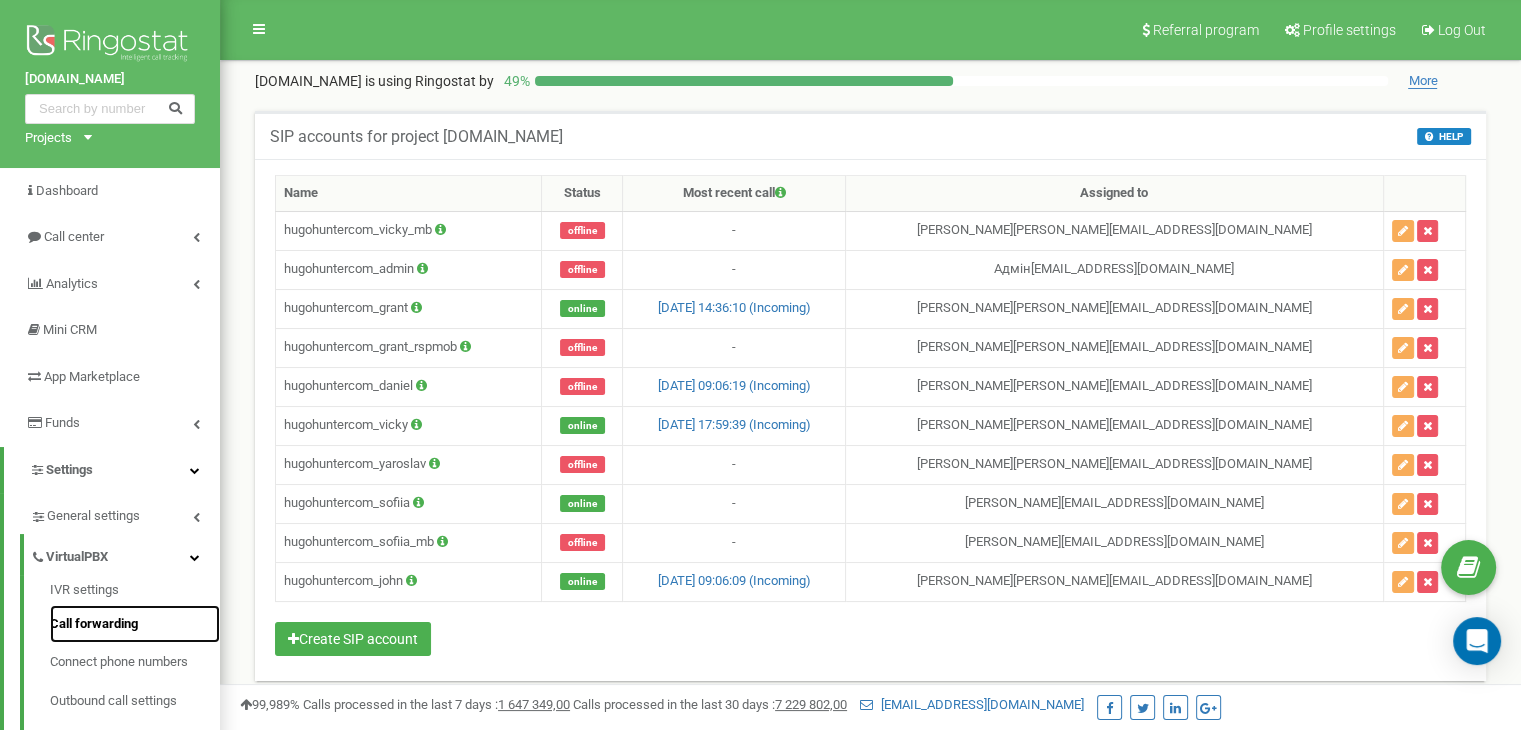 click on "Call forwarding" at bounding box center [135, 624] 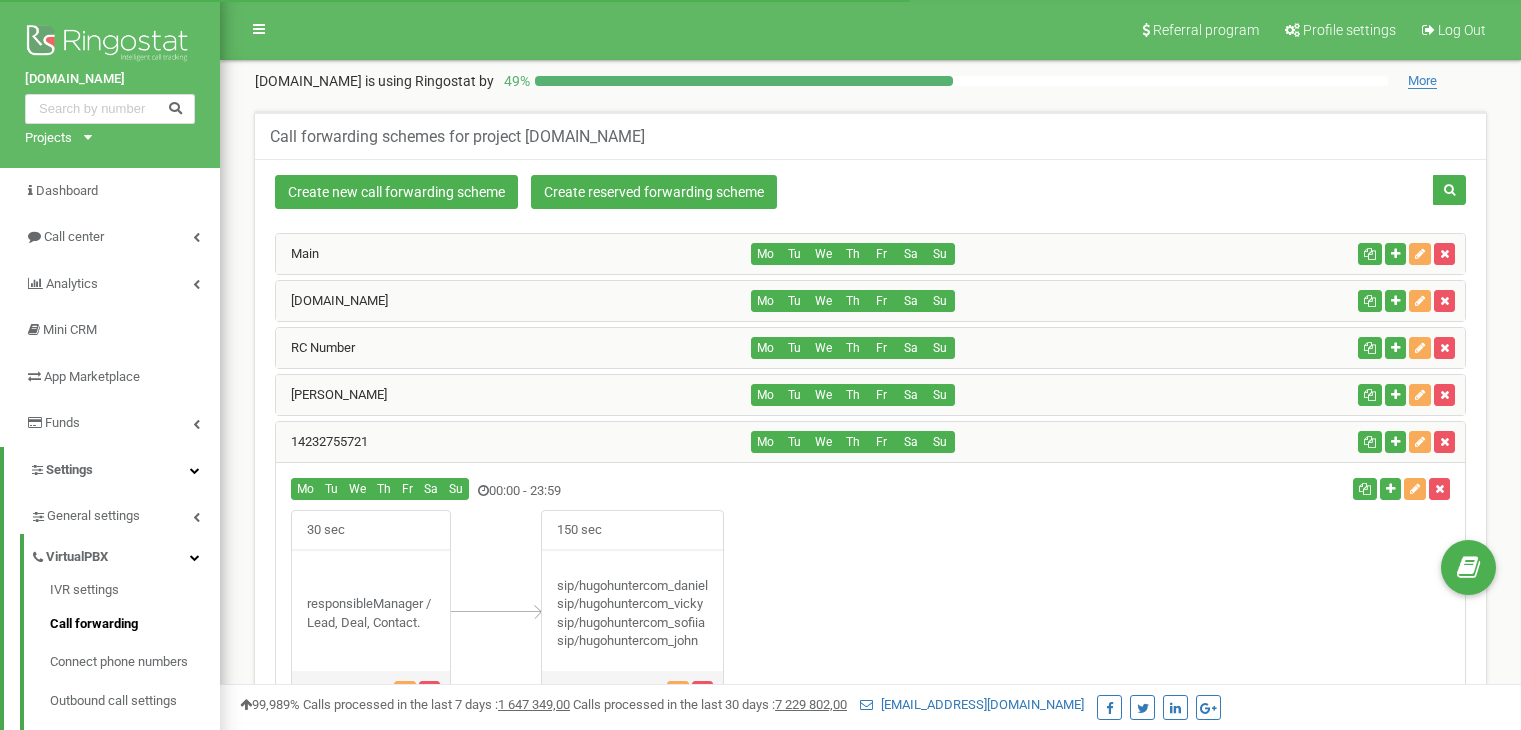 scroll, scrollTop: 0, scrollLeft: 0, axis: both 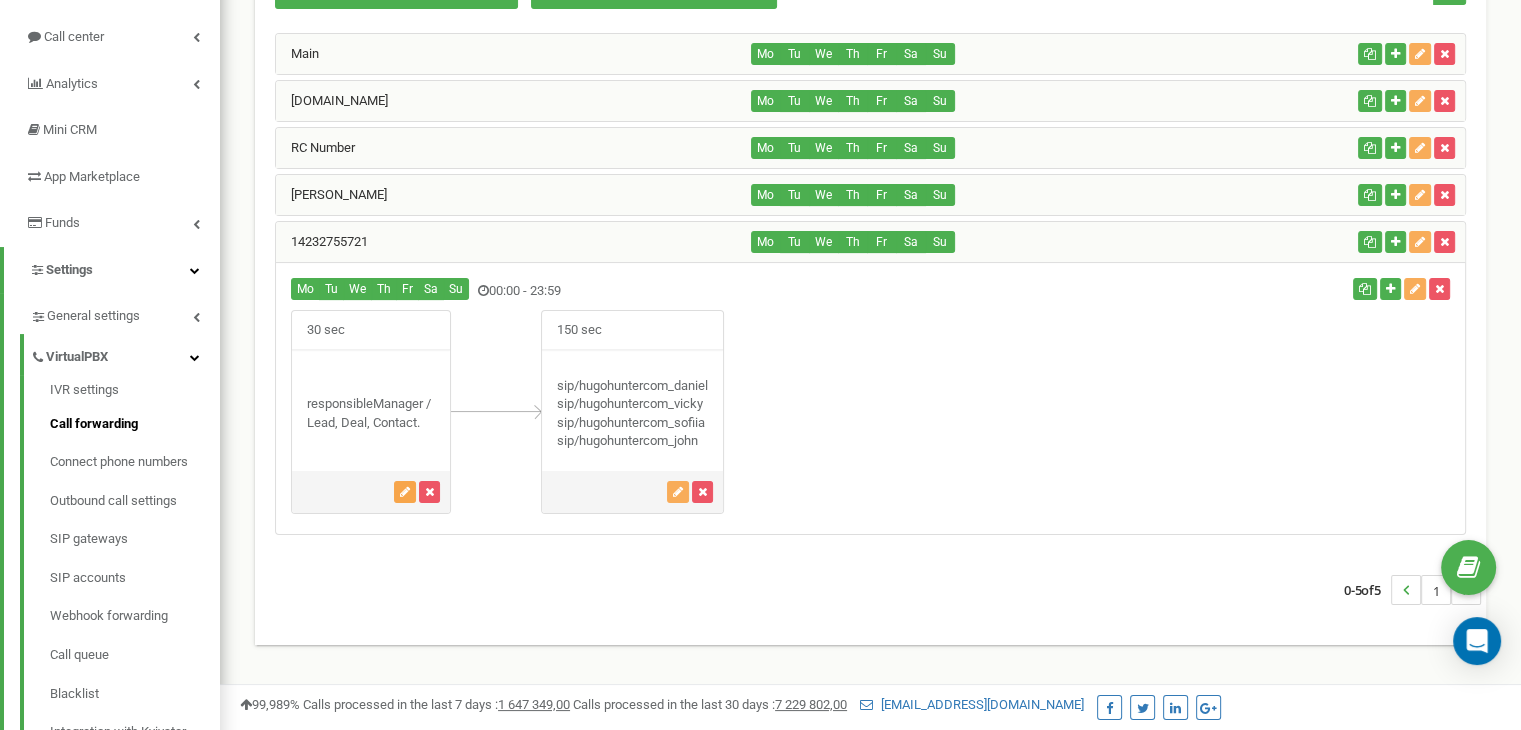click at bounding box center (405, 492) 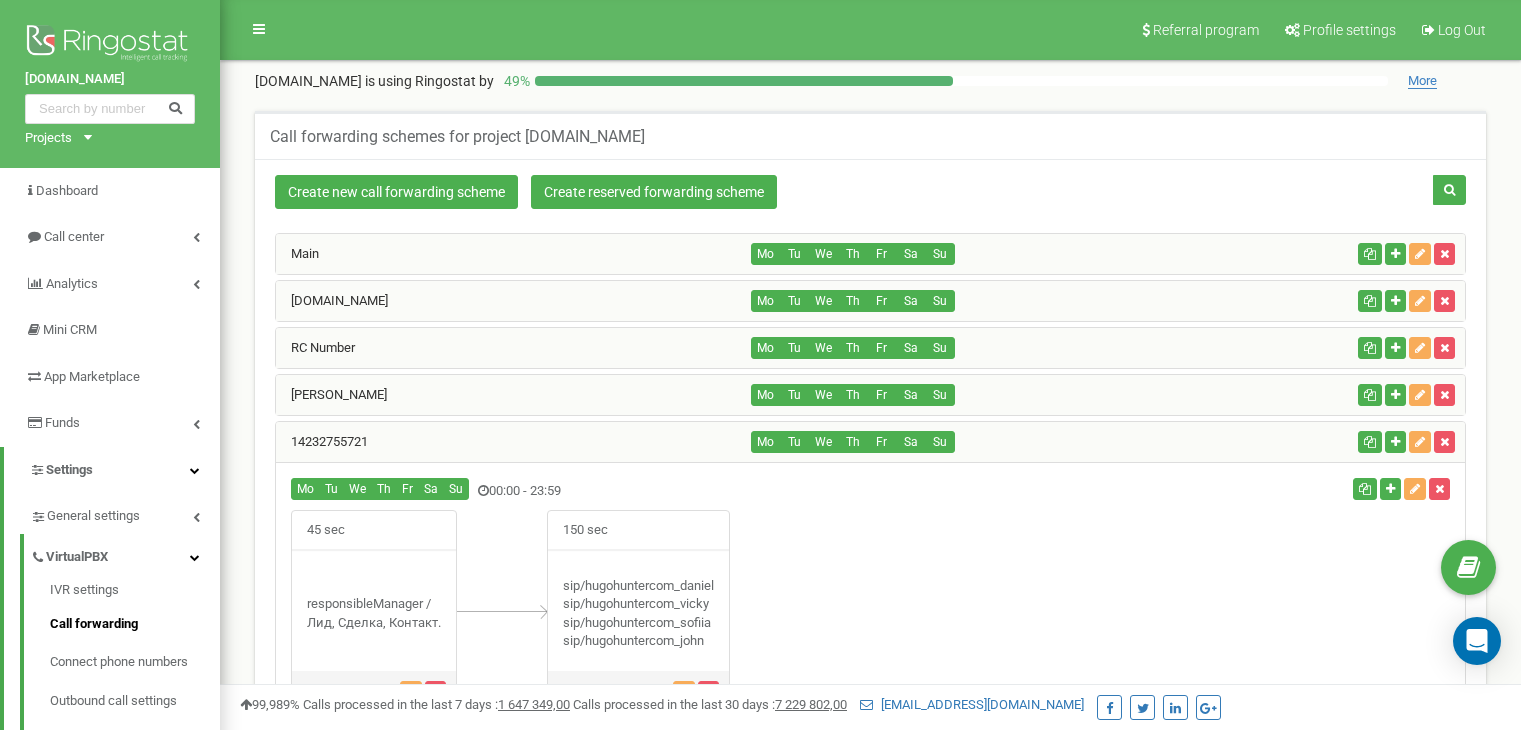 scroll, scrollTop: 459, scrollLeft: 0, axis: vertical 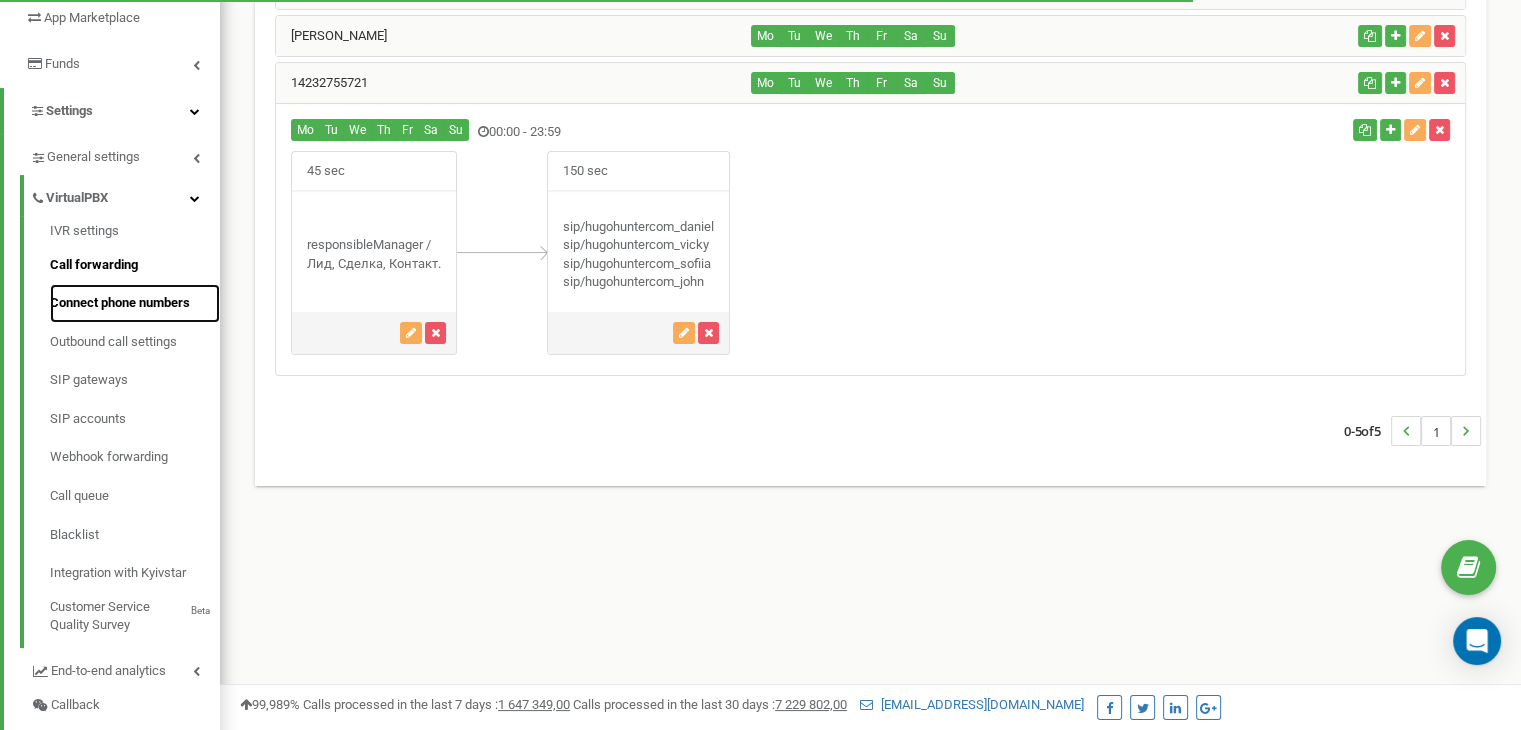 click on "Connect phone numbers" at bounding box center (135, 303) 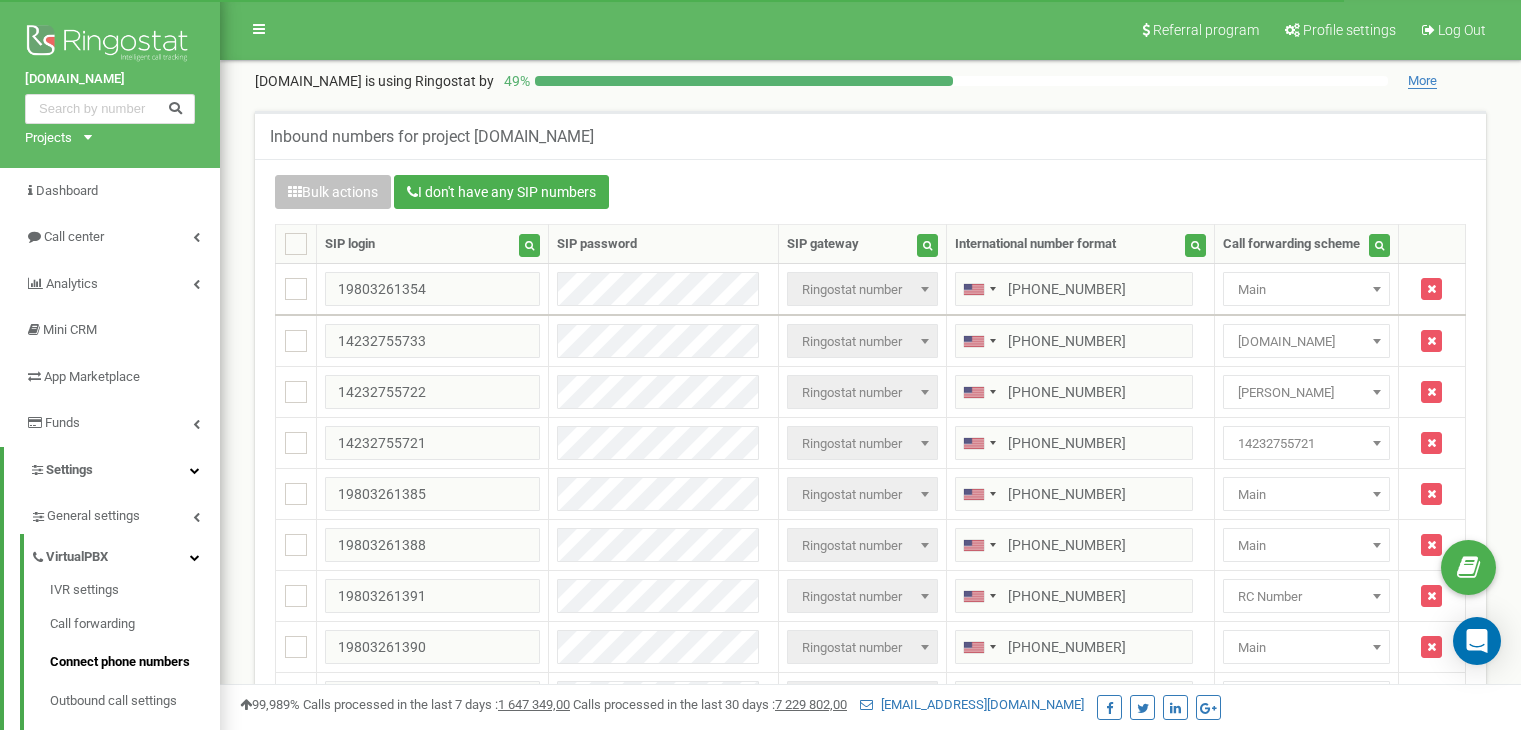 scroll, scrollTop: 0, scrollLeft: 0, axis: both 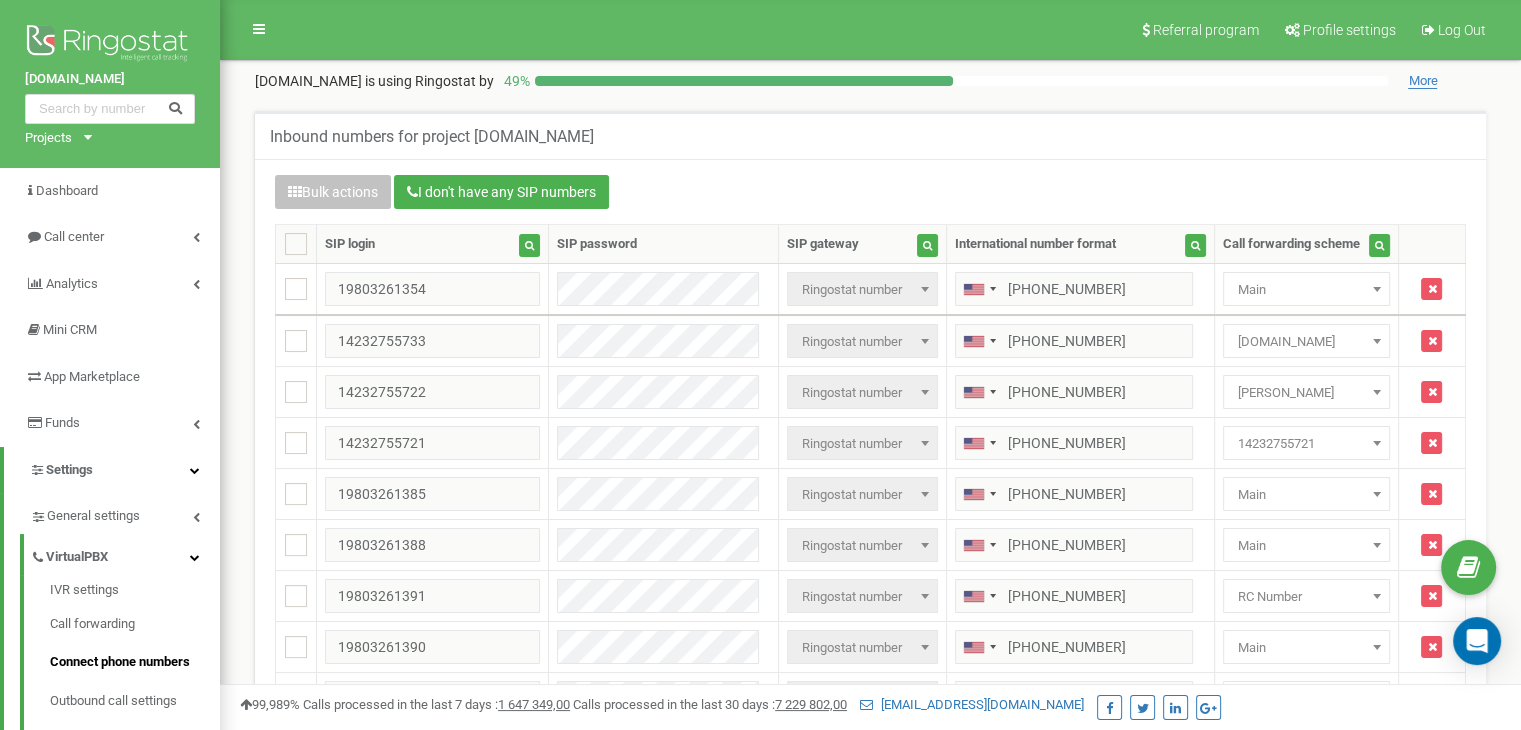 drag, startPoint x: 0, startPoint y: 0, endPoint x: 248, endPoint y: 198, distance: 317.34525 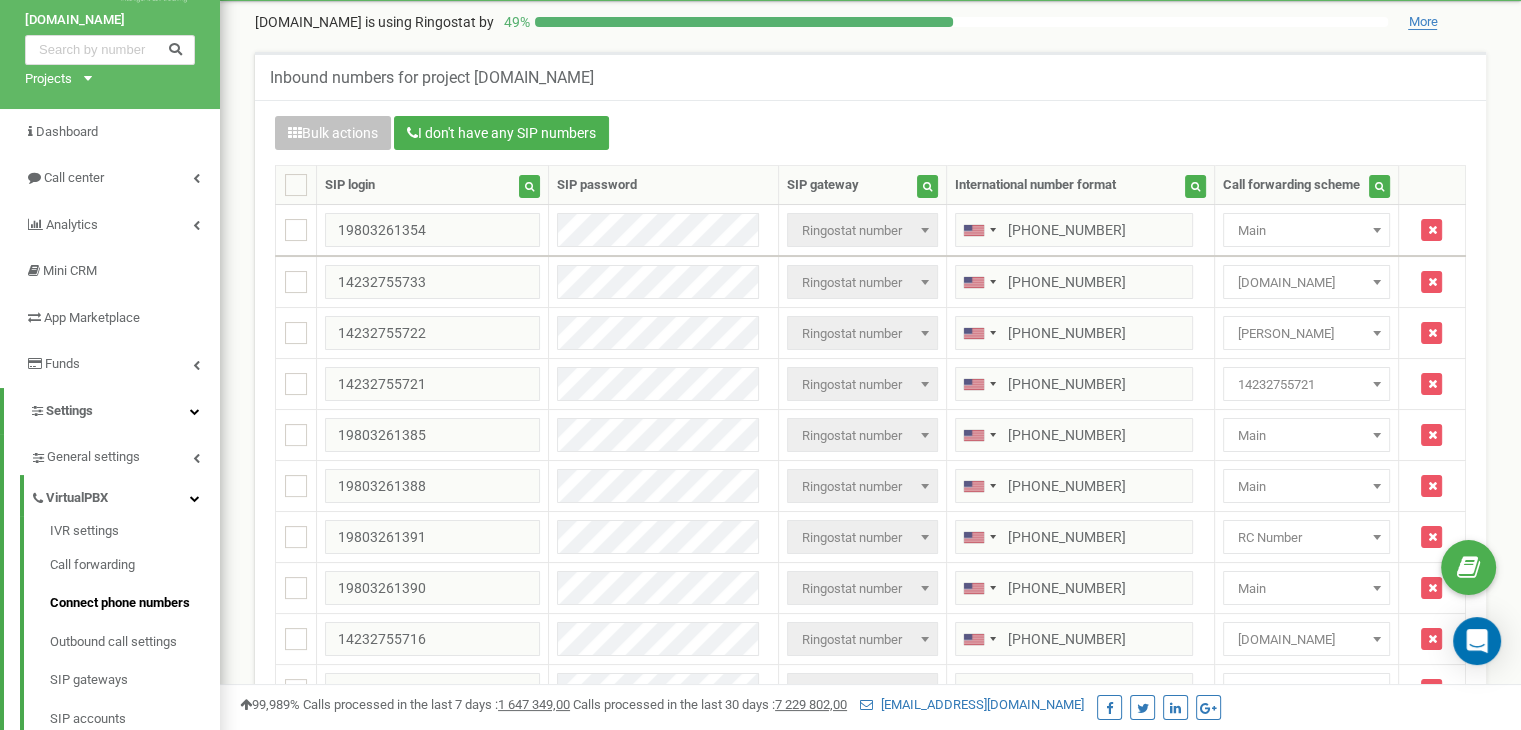 scroll, scrollTop: 100, scrollLeft: 0, axis: vertical 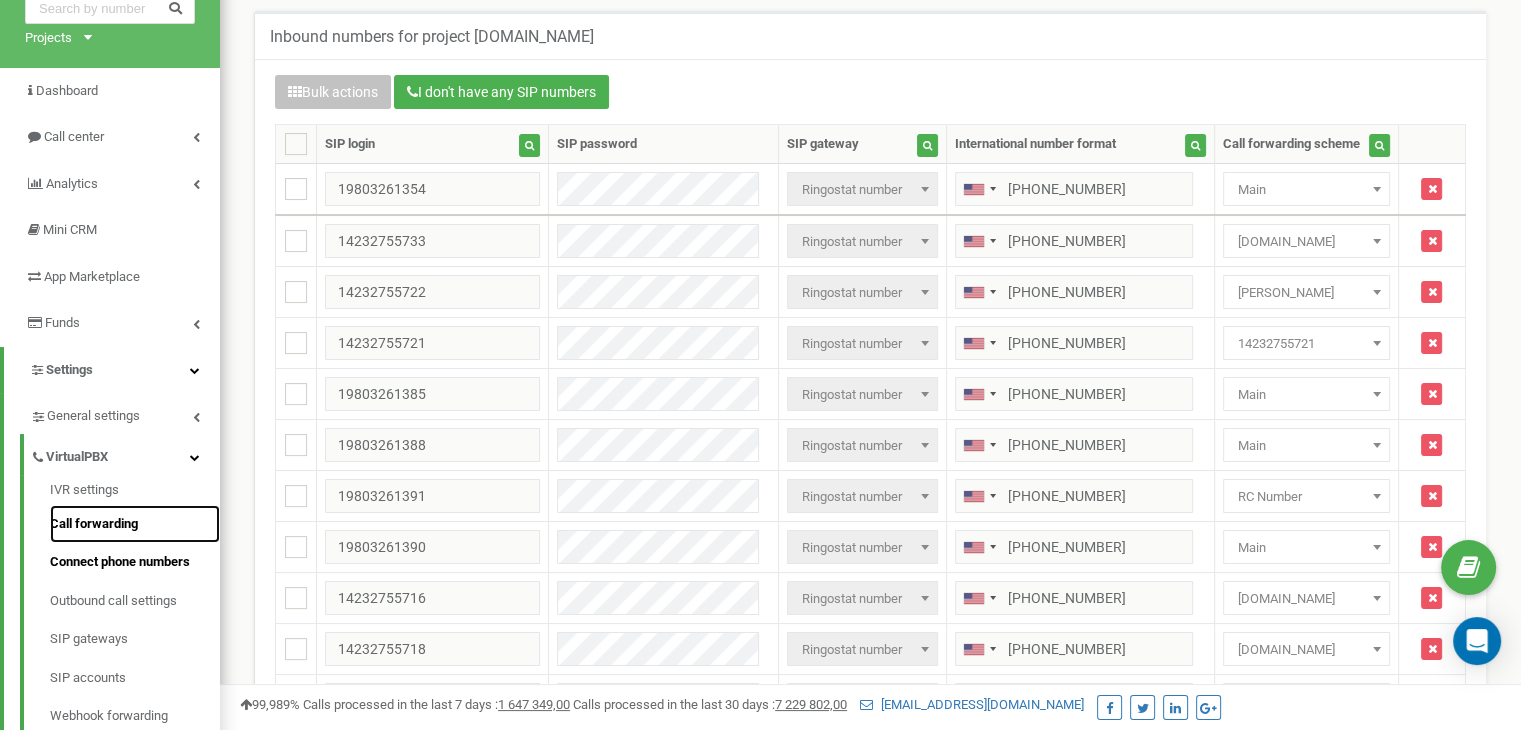 click on "Call forwarding" at bounding box center [135, 524] 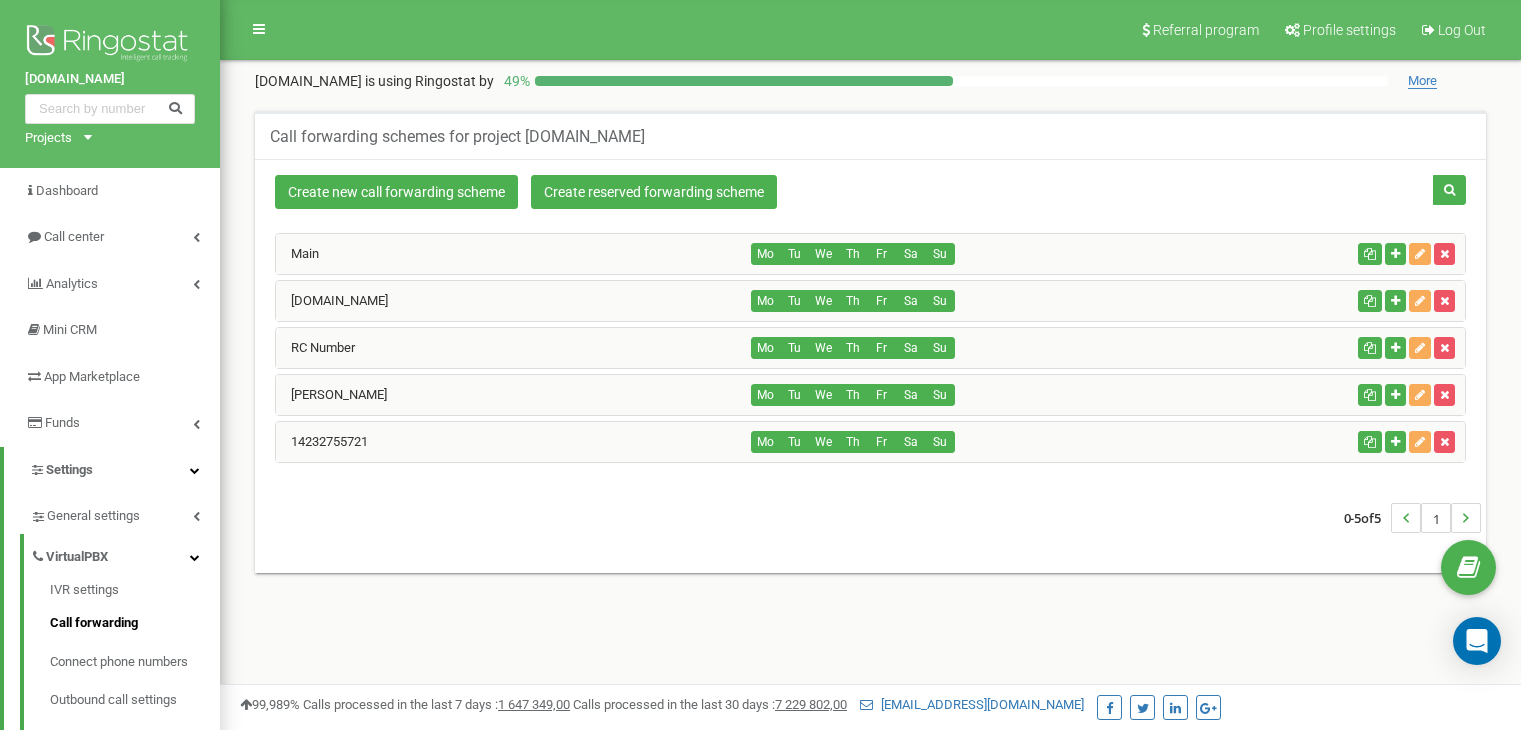 scroll, scrollTop: 0, scrollLeft: 0, axis: both 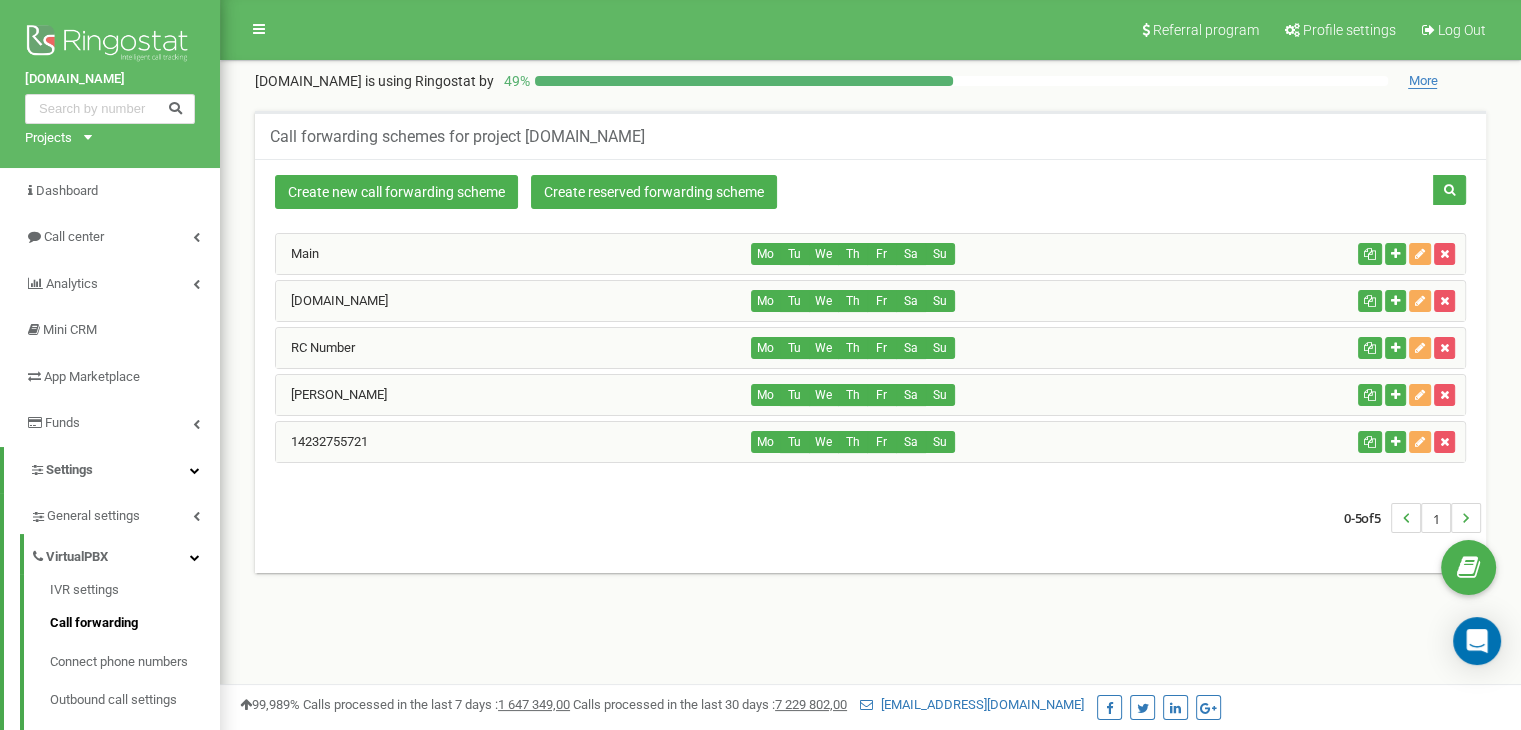 click on "14232755721" at bounding box center [514, 442] 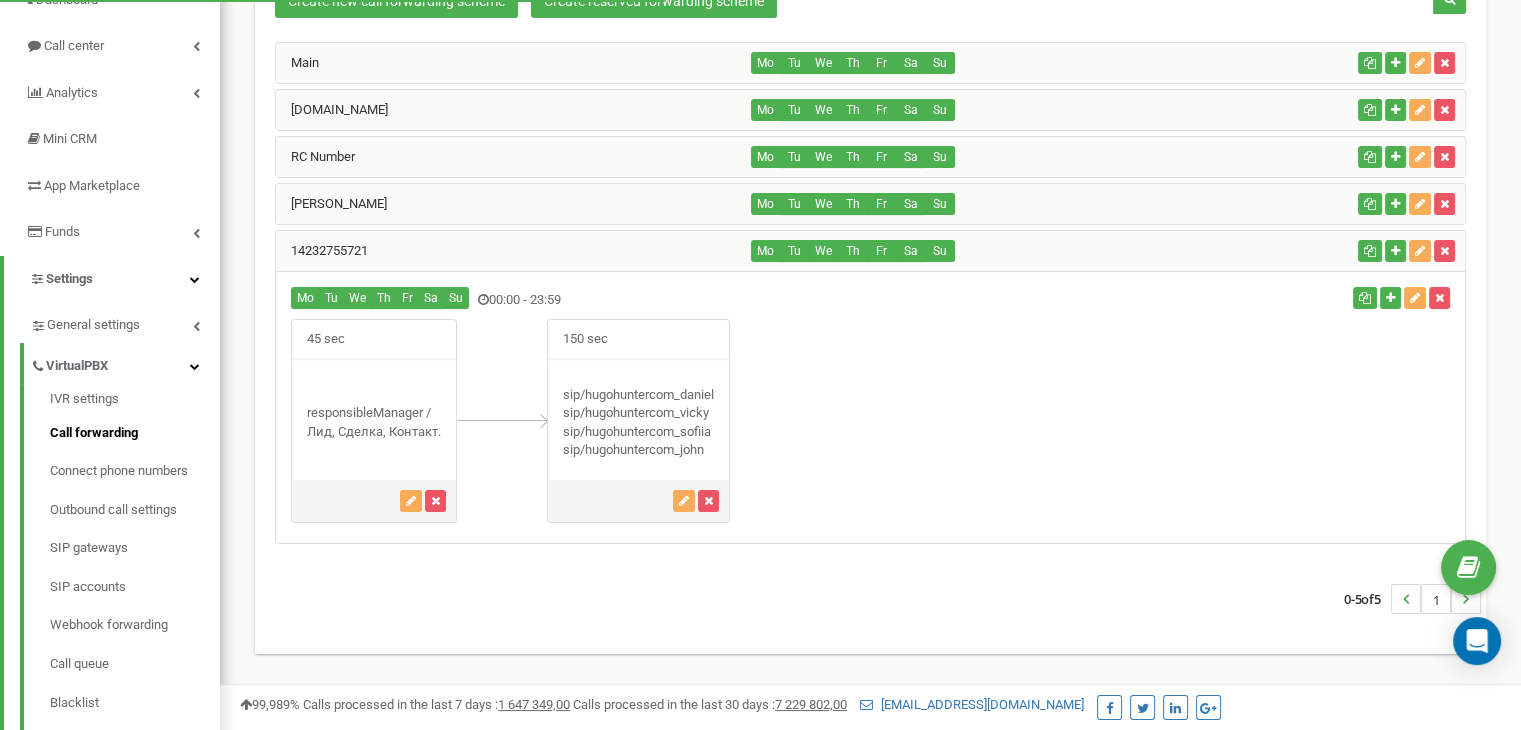 scroll, scrollTop: 200, scrollLeft: 0, axis: vertical 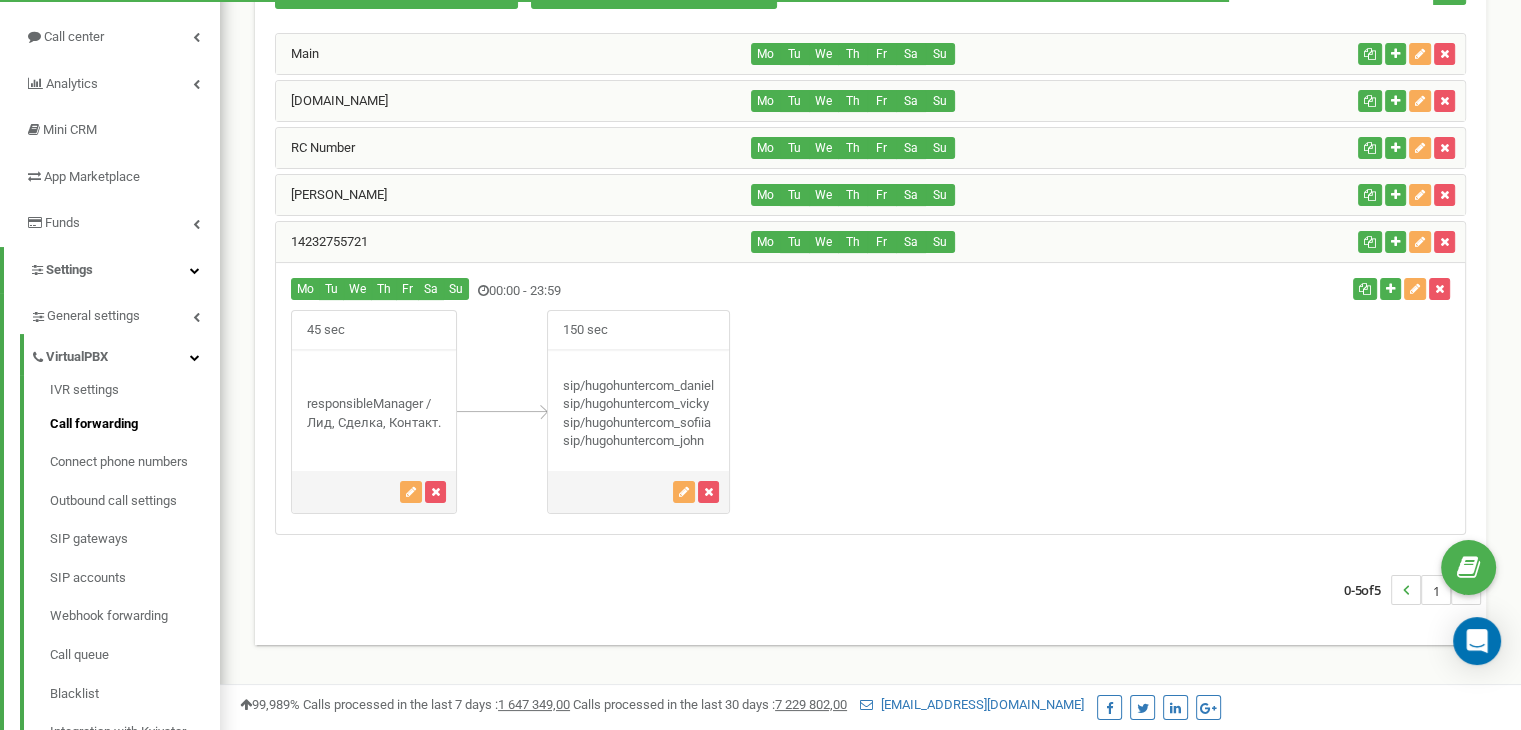 click on "RC Number" at bounding box center [514, 148] 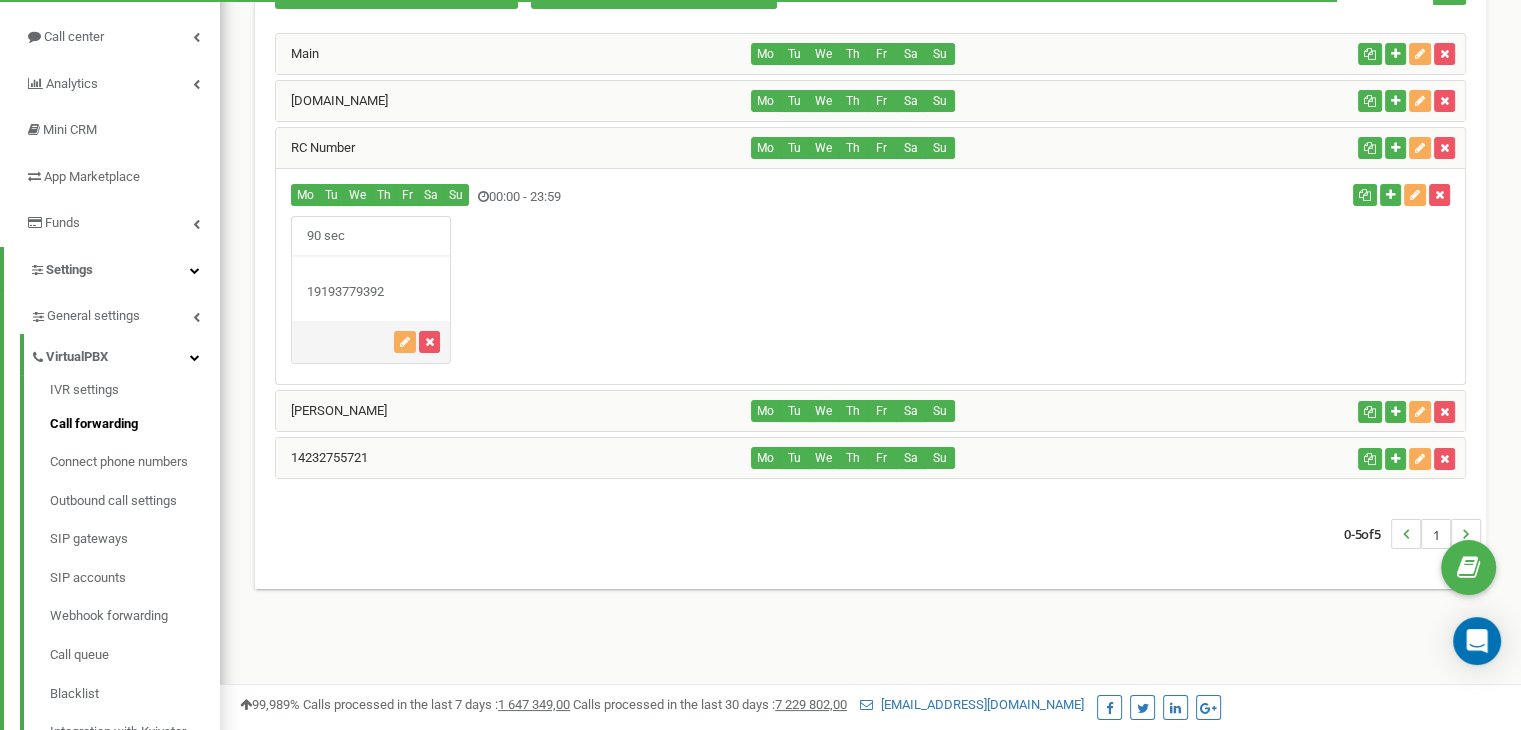 click on "Main
Mo
Tu
We
Th
Fr
Sa
Su" at bounding box center (870, 256) 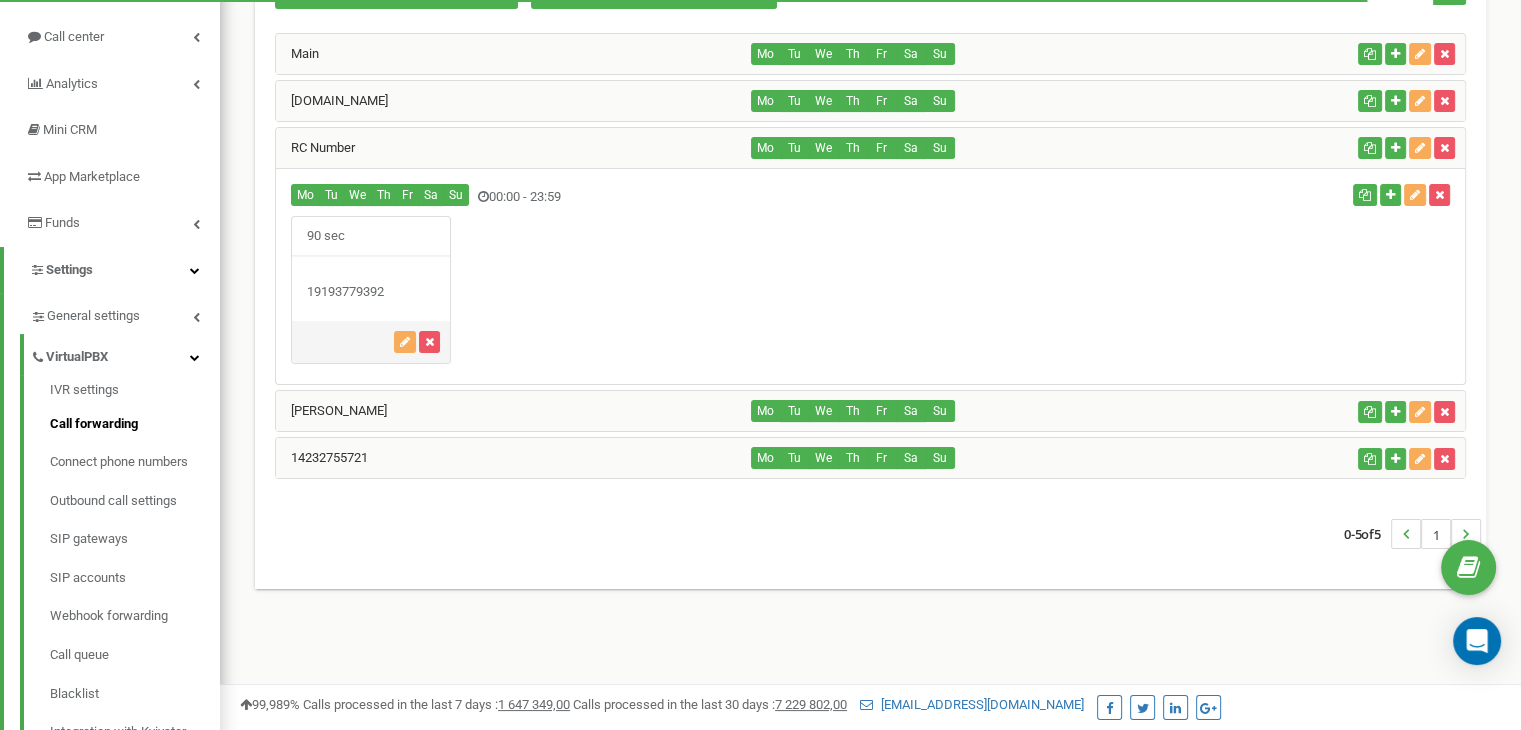 click on "[DOMAIN_NAME]" at bounding box center (514, 101) 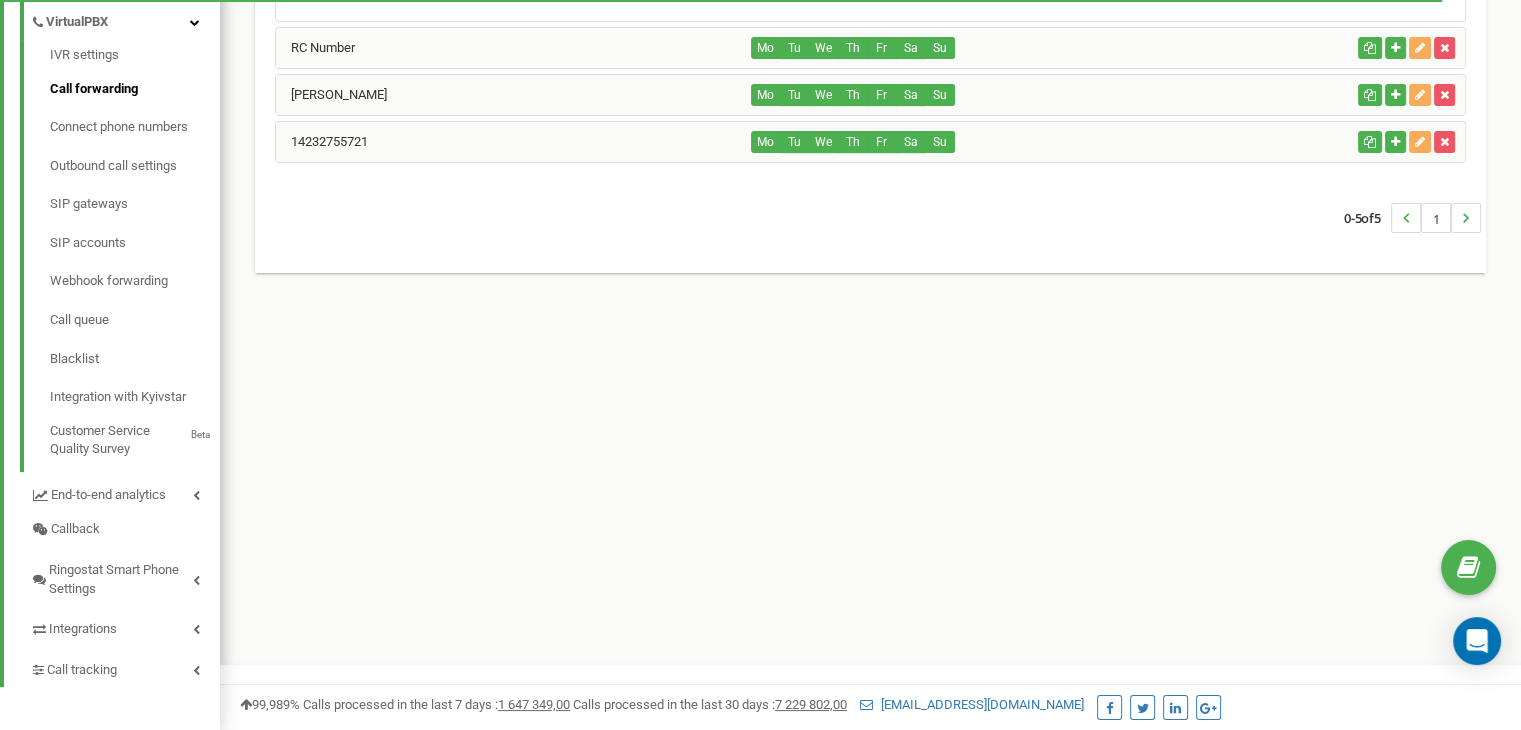 scroll, scrollTop: 542, scrollLeft: 0, axis: vertical 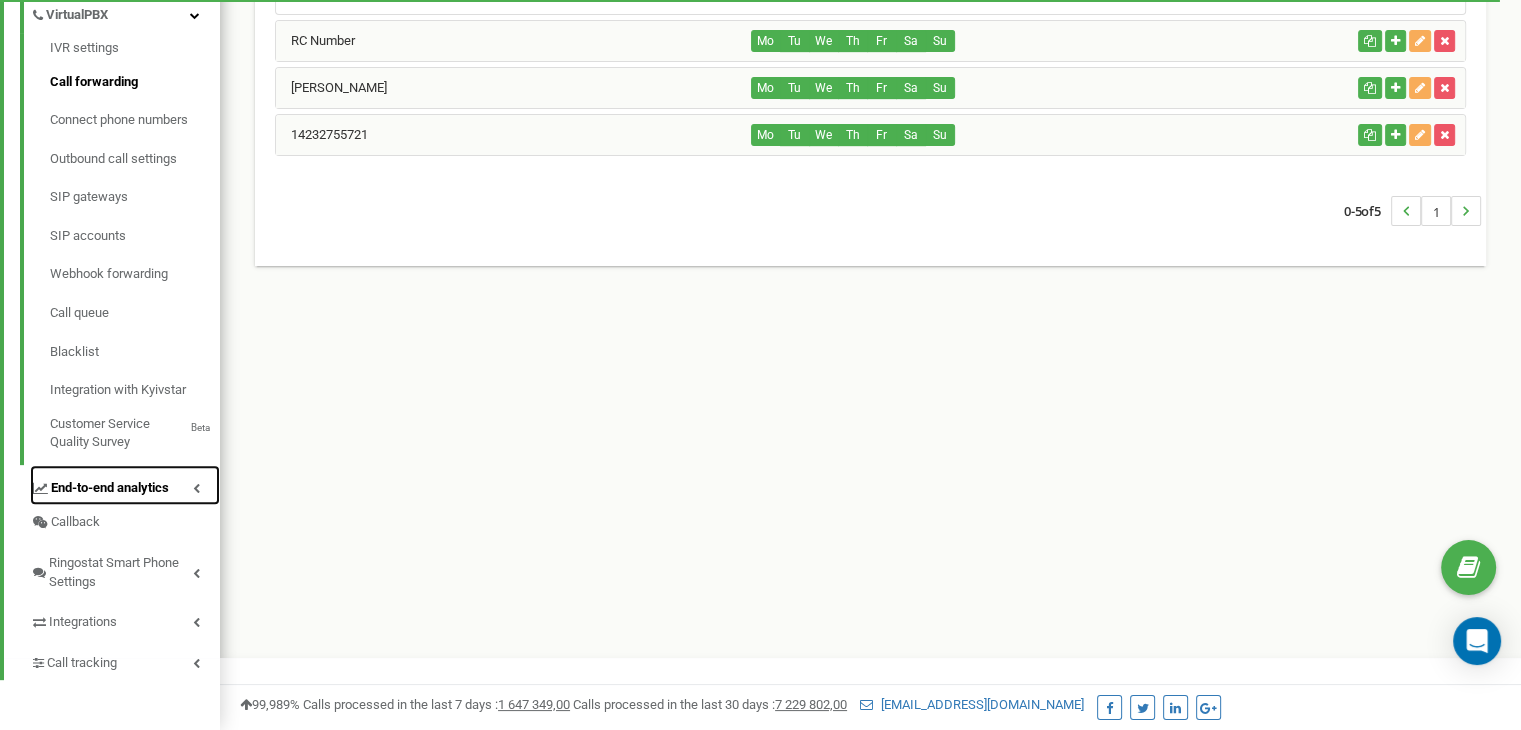 click on "End-to-end analytics" at bounding box center [110, 488] 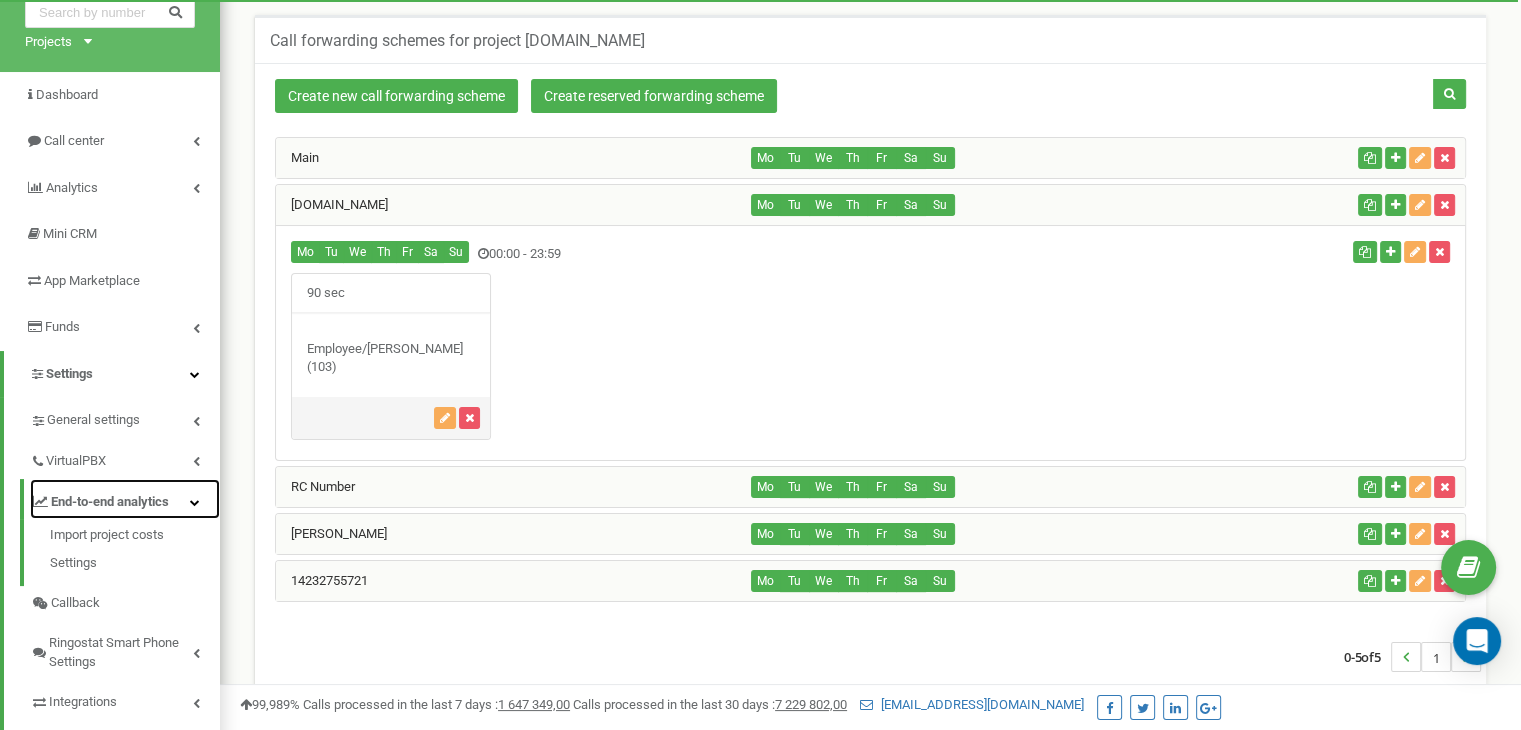 scroll, scrollTop: 0, scrollLeft: 0, axis: both 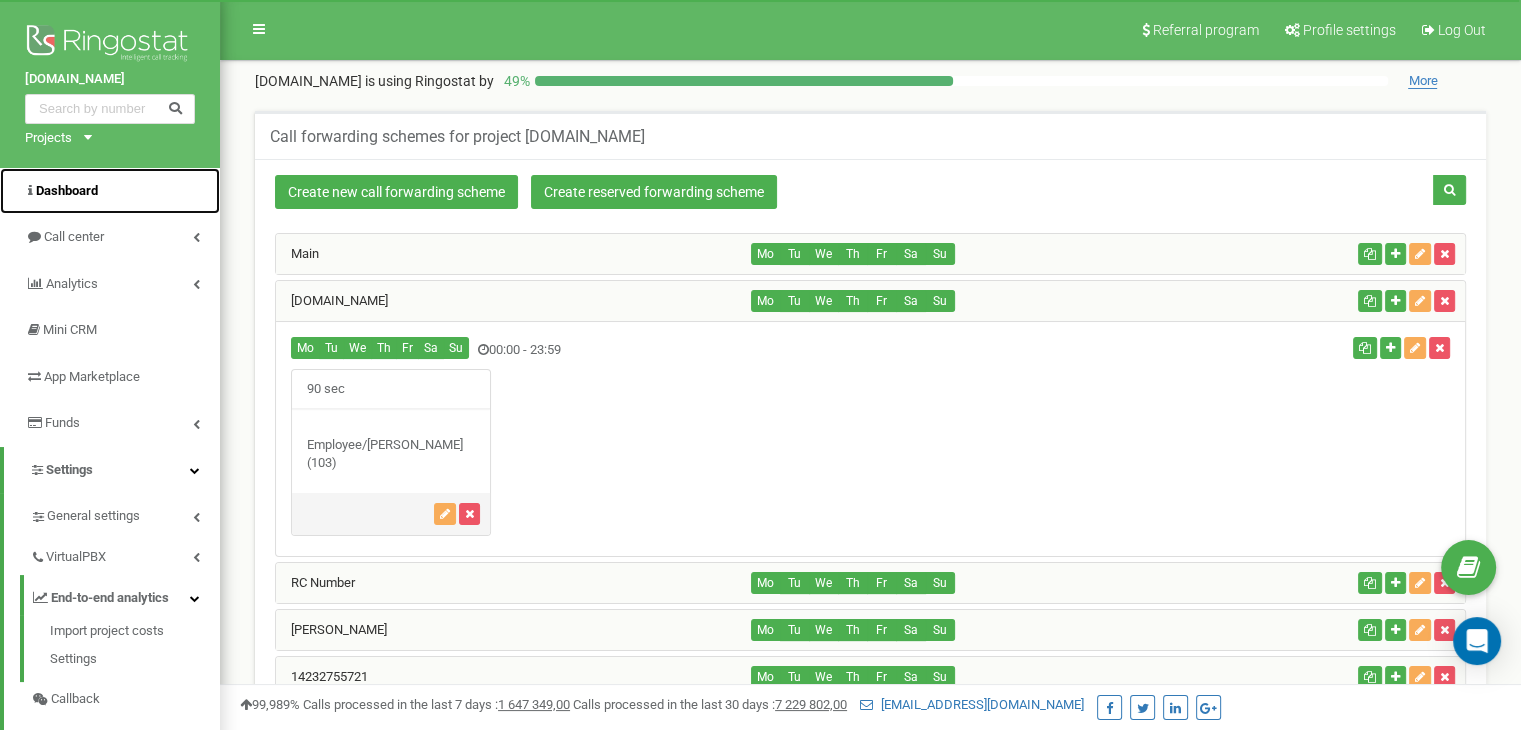 click on "Dashboard" at bounding box center (110, 191) 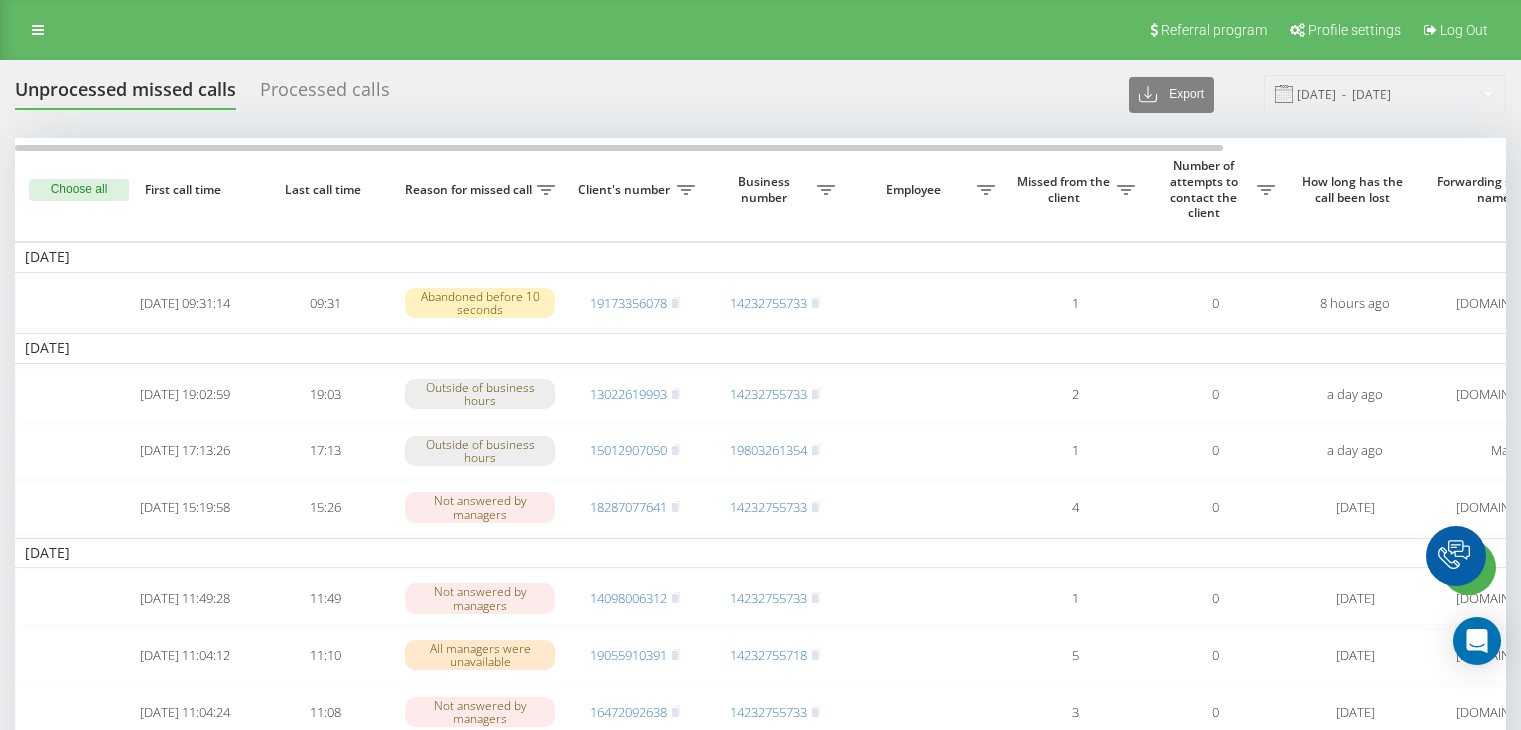 scroll, scrollTop: 0, scrollLeft: 0, axis: both 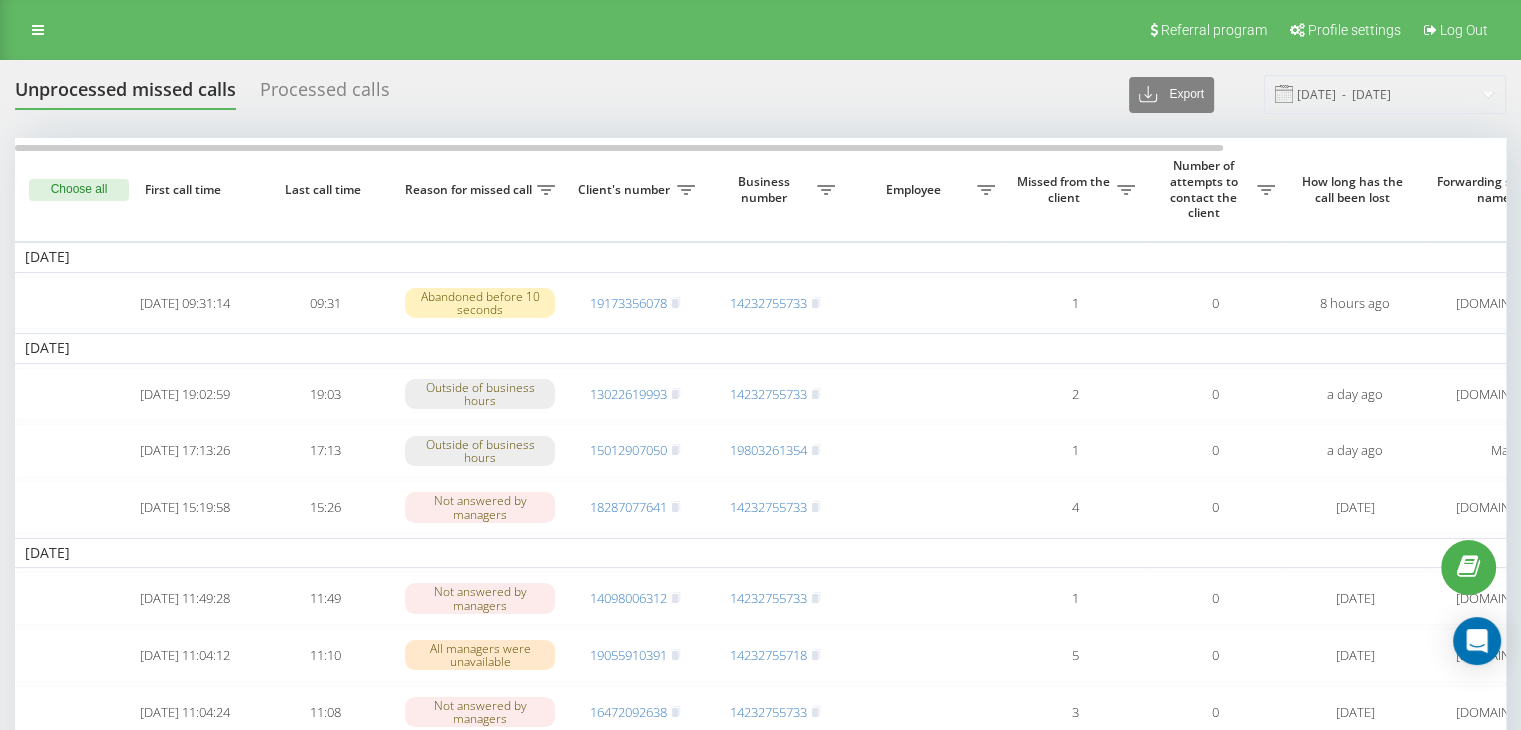 click on "Processed calls" at bounding box center [325, 94] 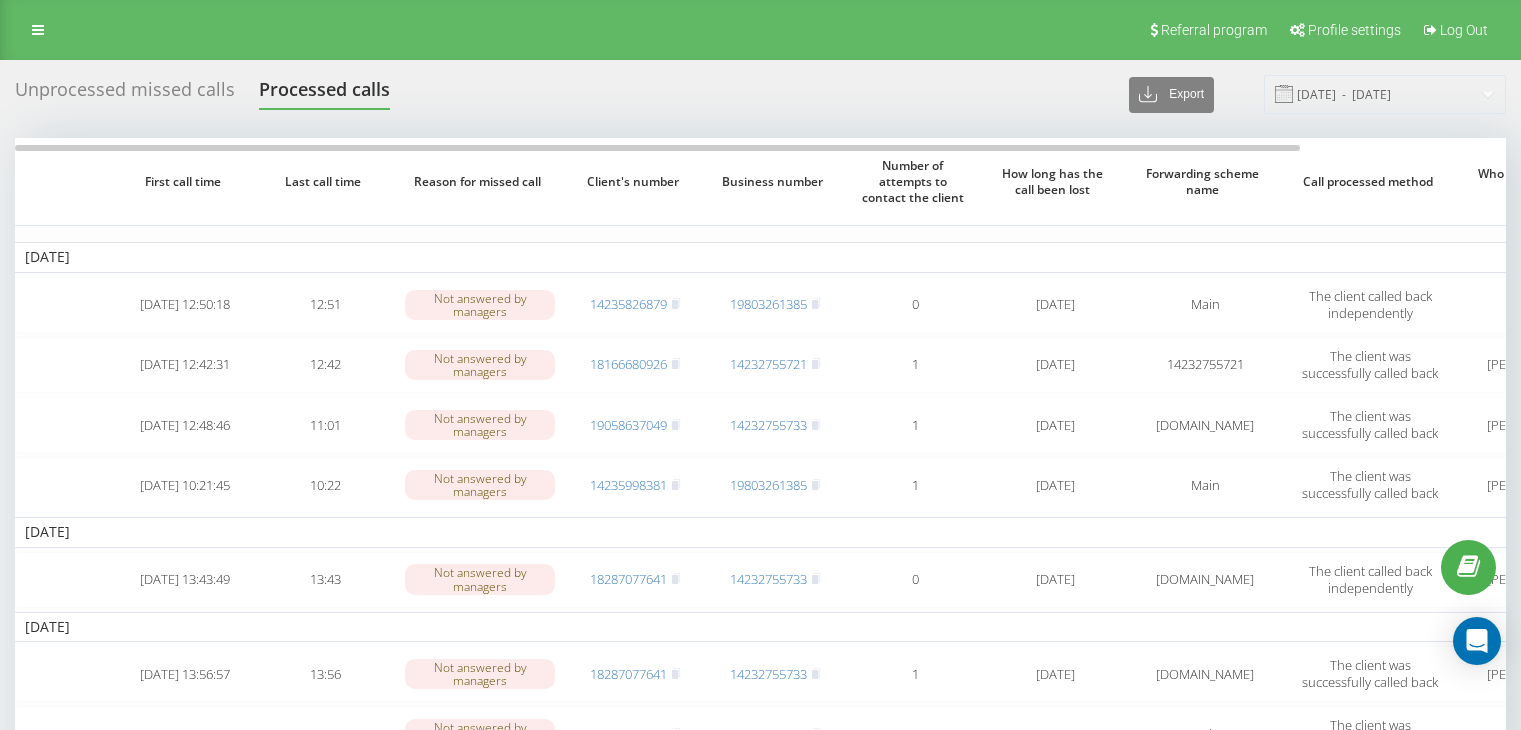 scroll, scrollTop: 0, scrollLeft: 0, axis: both 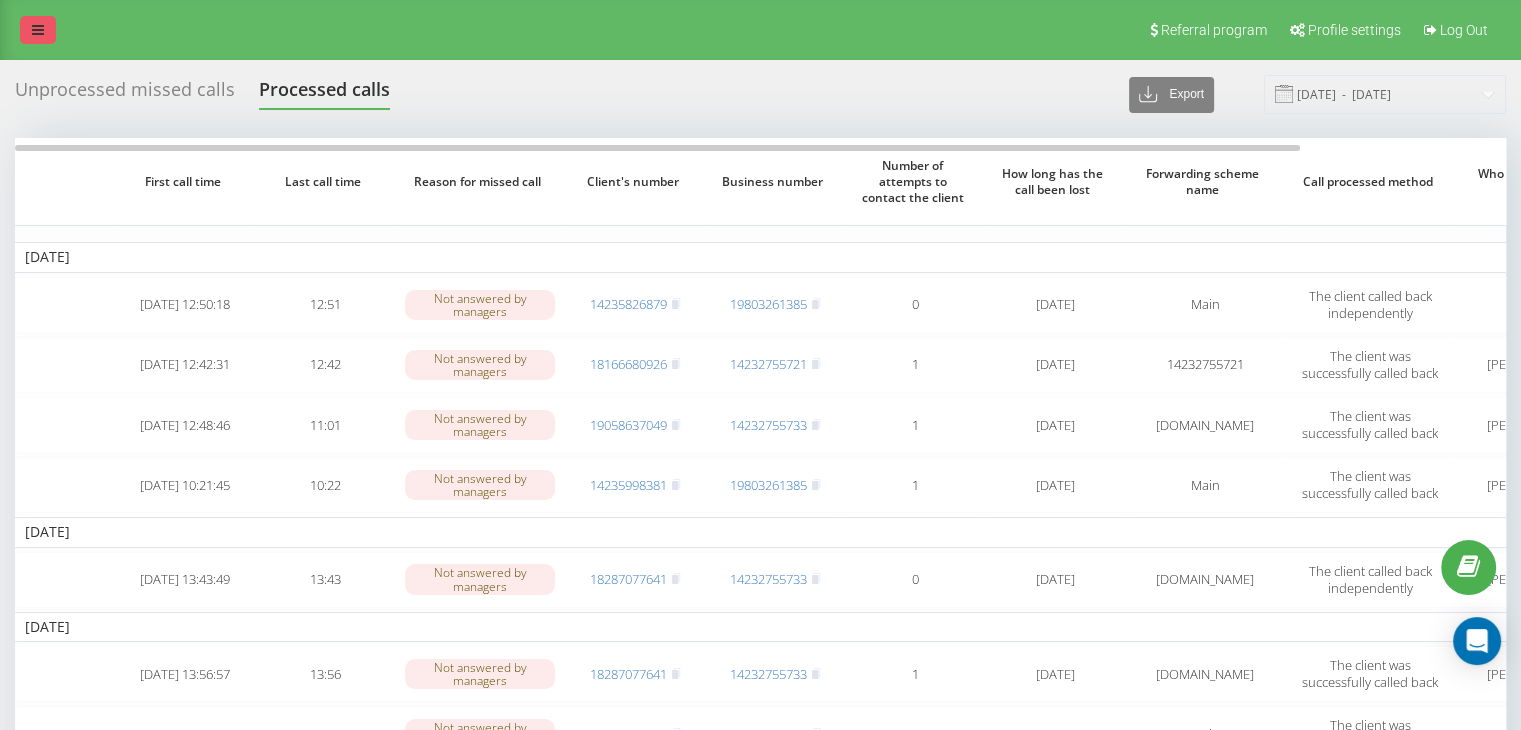 click at bounding box center [38, 30] 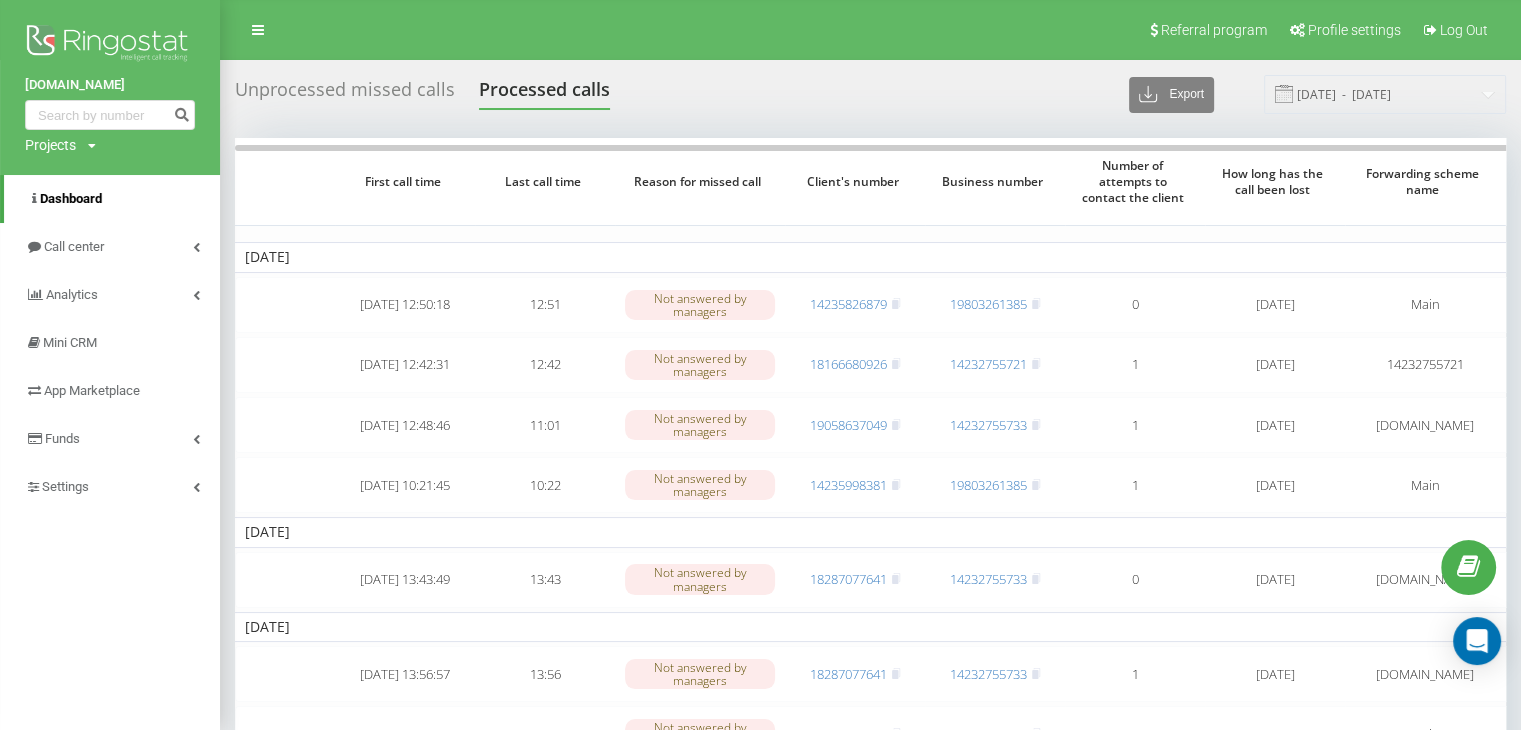 click on "Dashboard" at bounding box center [112, 199] 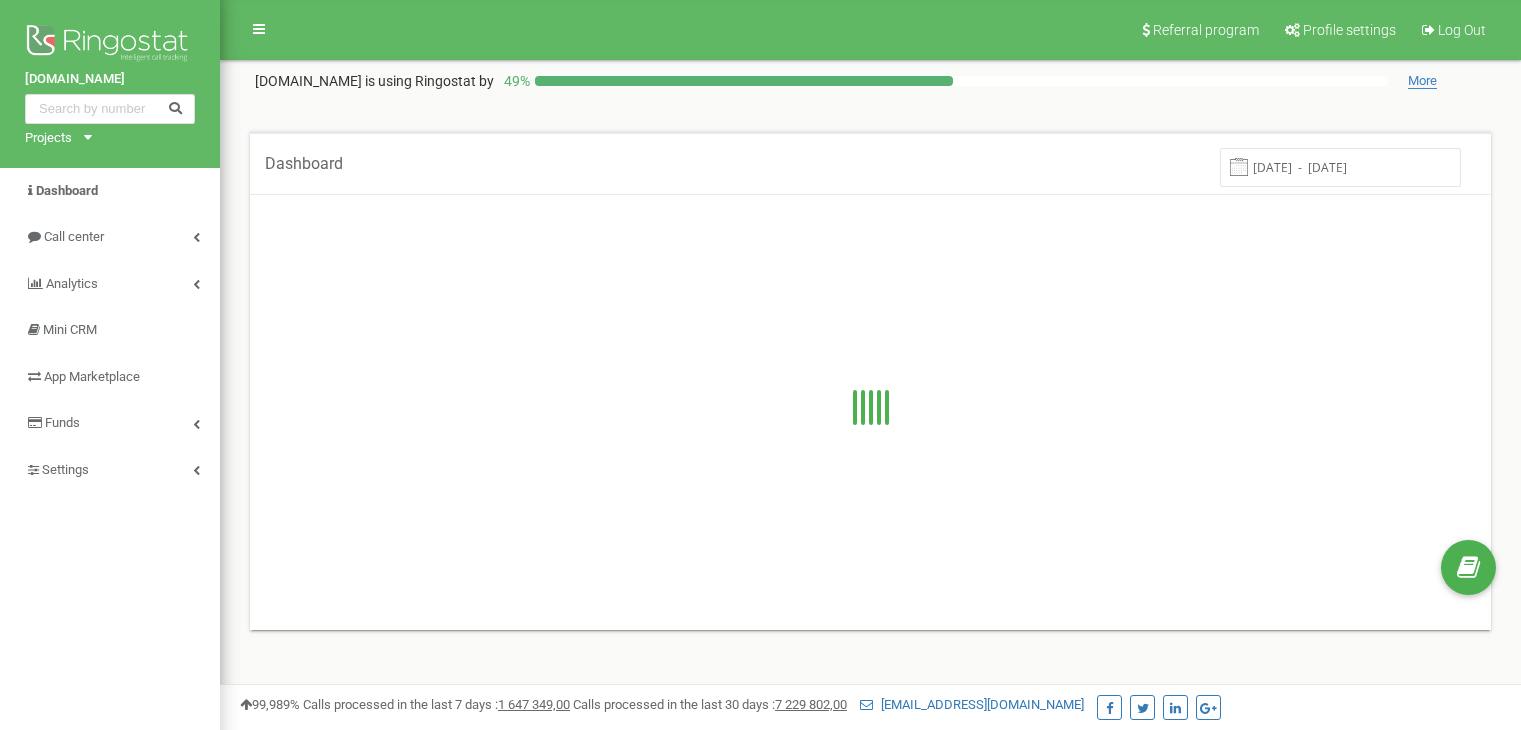 scroll, scrollTop: 0, scrollLeft: 0, axis: both 